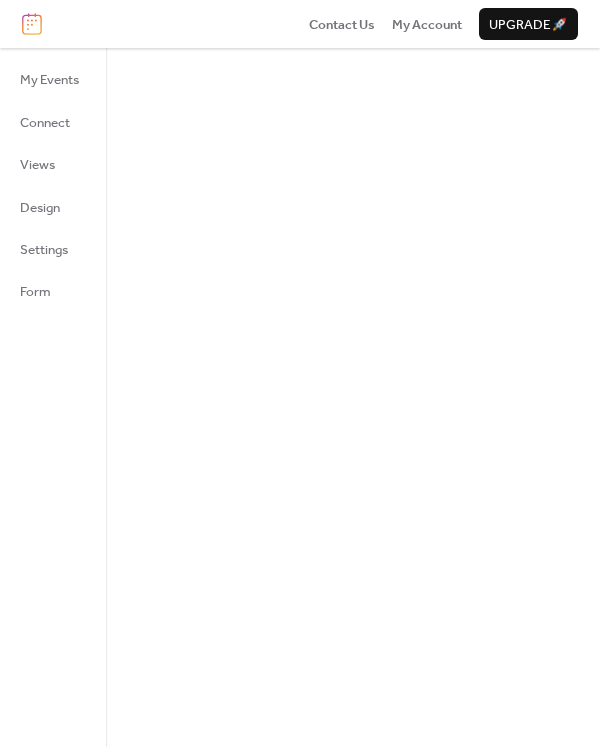 scroll, scrollTop: 0, scrollLeft: 0, axis: both 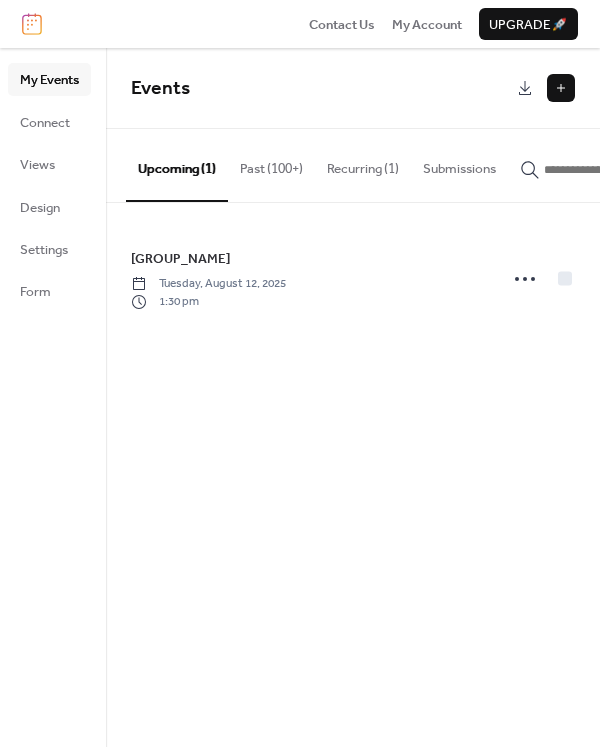 click at bounding box center (561, 88) 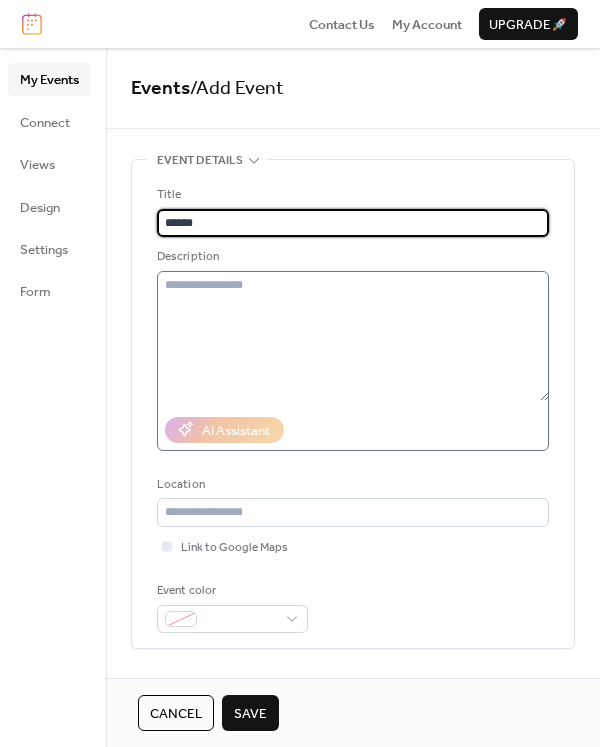type on "*****" 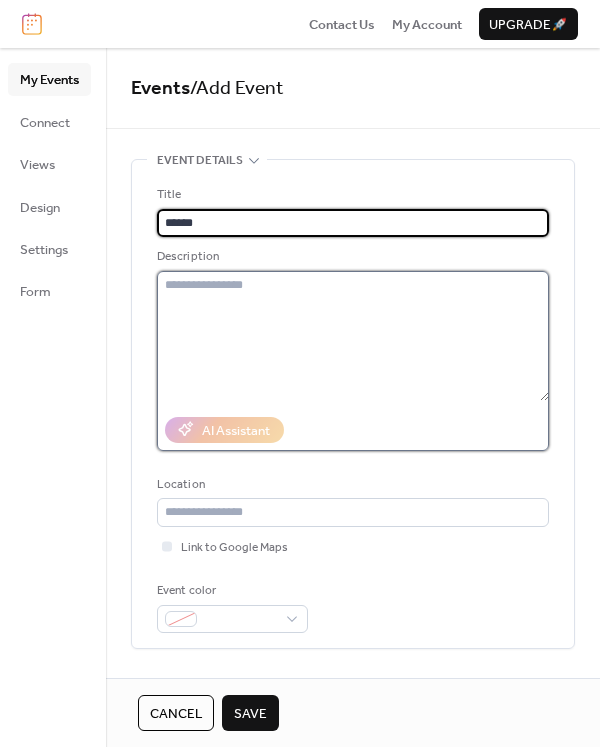 click at bounding box center [353, 336] 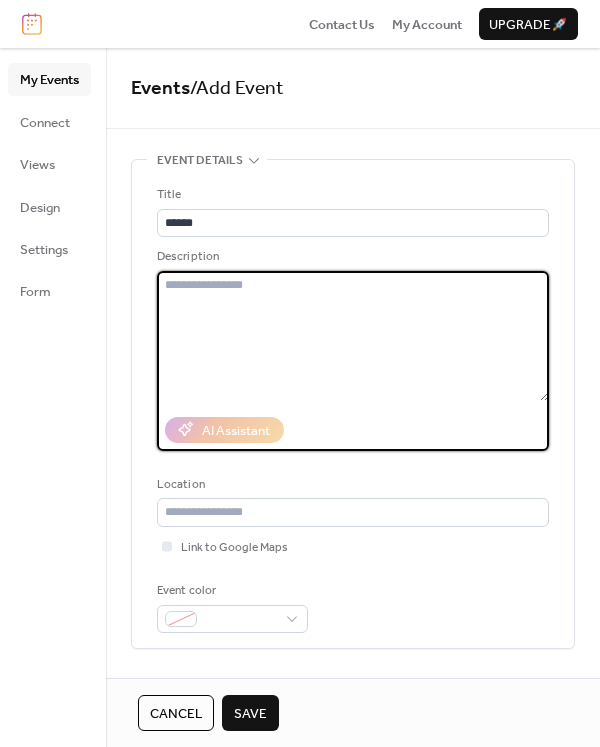 paste on "**********" 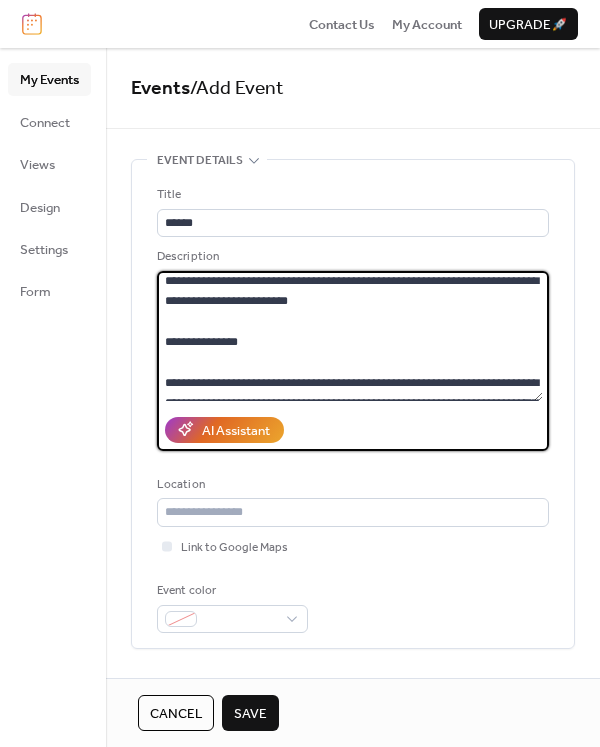 scroll, scrollTop: 0, scrollLeft: 0, axis: both 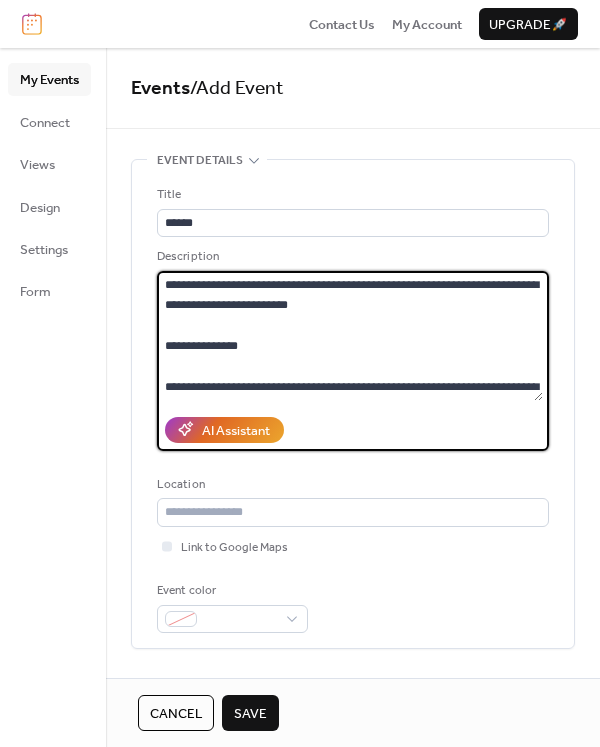 drag, startPoint x: 344, startPoint y: 303, endPoint x: 155, endPoint y: 284, distance: 189.95262 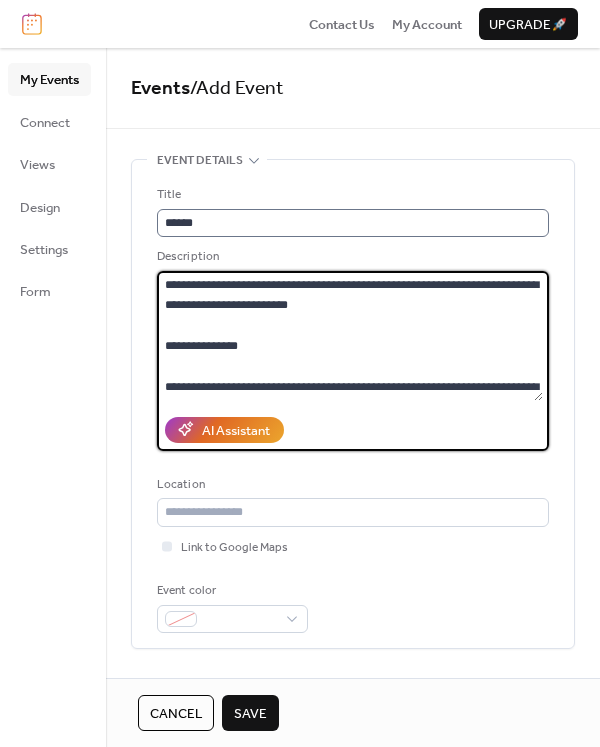 type on "**********" 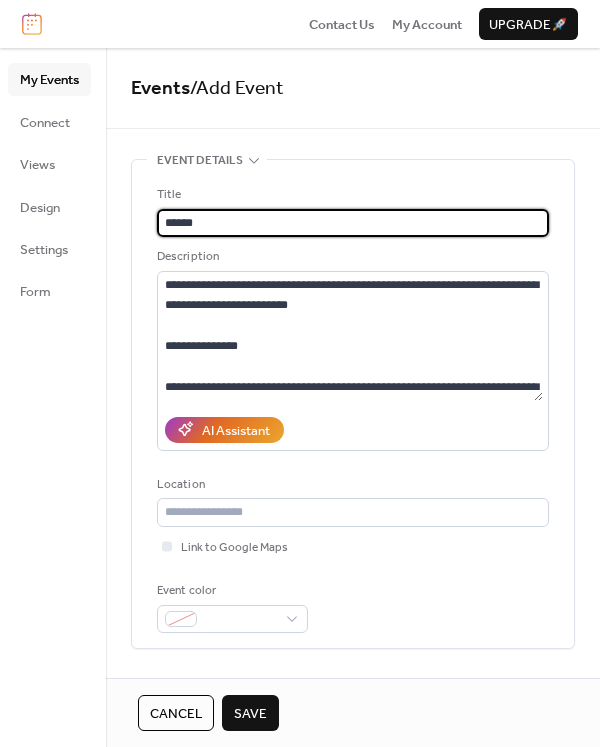 drag, startPoint x: 249, startPoint y: 219, endPoint x: 128, endPoint y: 218, distance: 121.004135 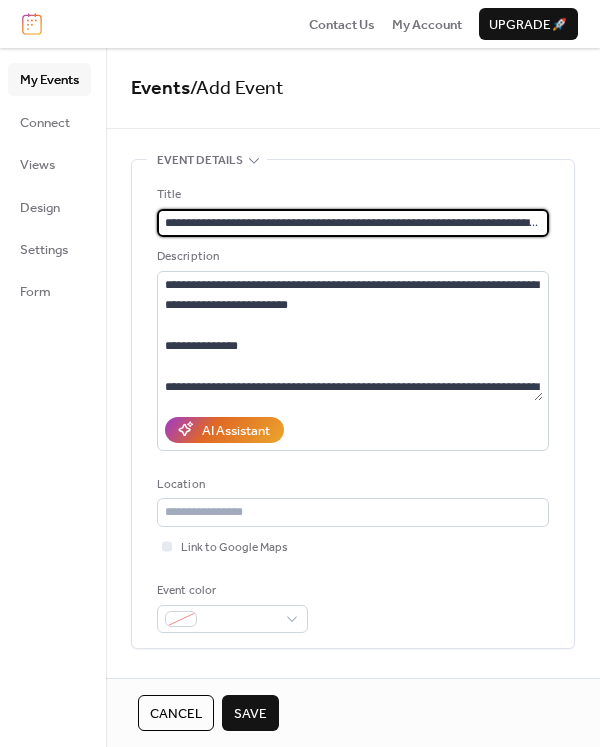 scroll, scrollTop: 0, scrollLeft: 167, axis: horizontal 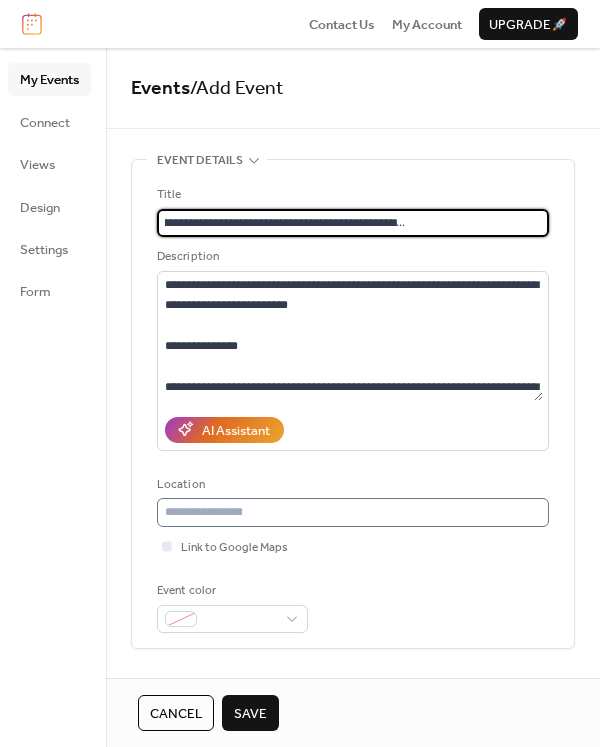 type on "**********" 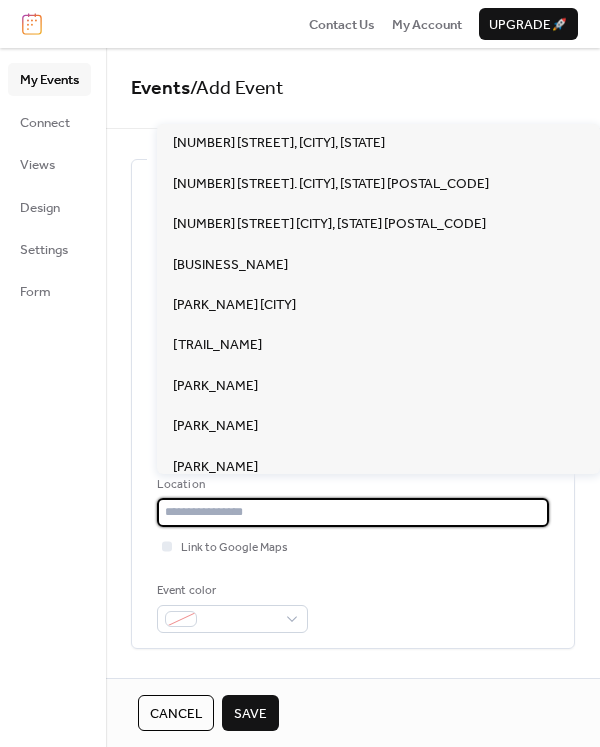 scroll, scrollTop: 0, scrollLeft: 0, axis: both 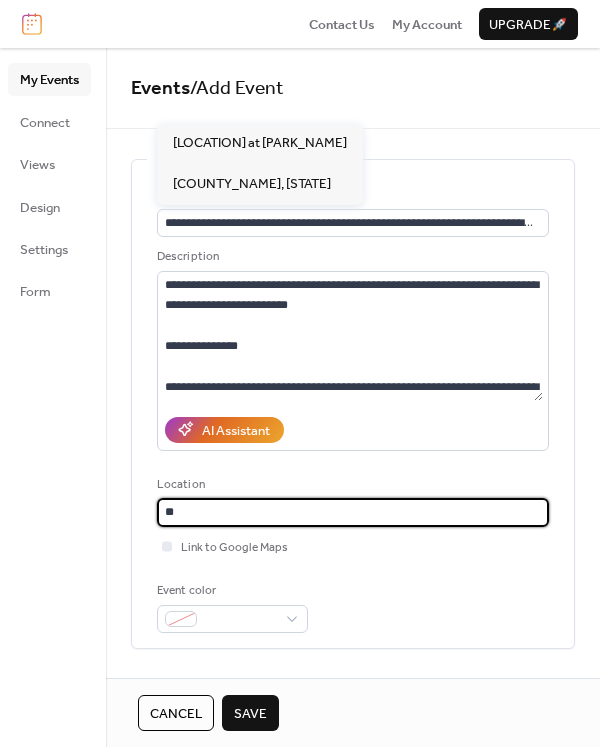 type on "*" 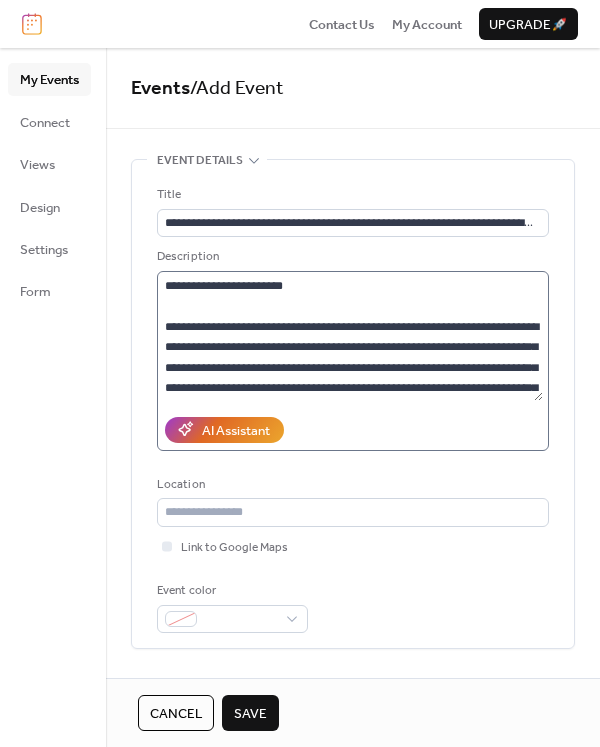 scroll, scrollTop: 400, scrollLeft: 0, axis: vertical 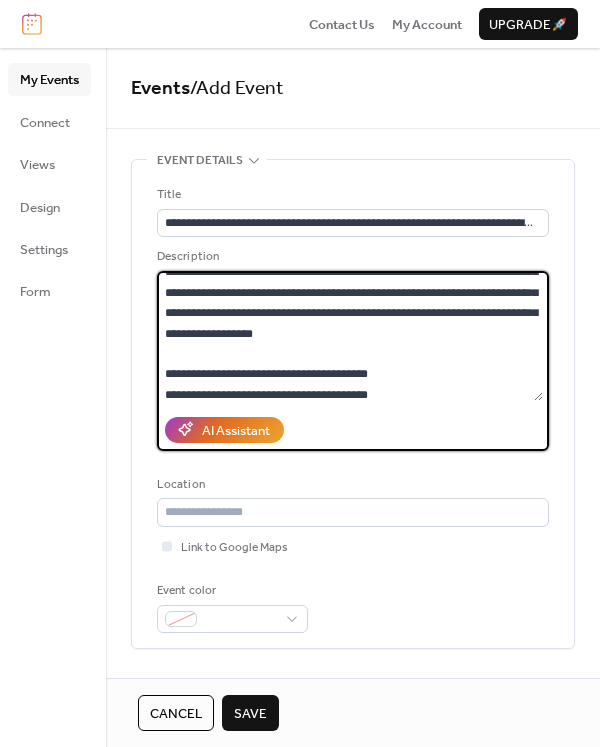 drag, startPoint x: 396, startPoint y: 373, endPoint x: 136, endPoint y: 374, distance: 260.00192 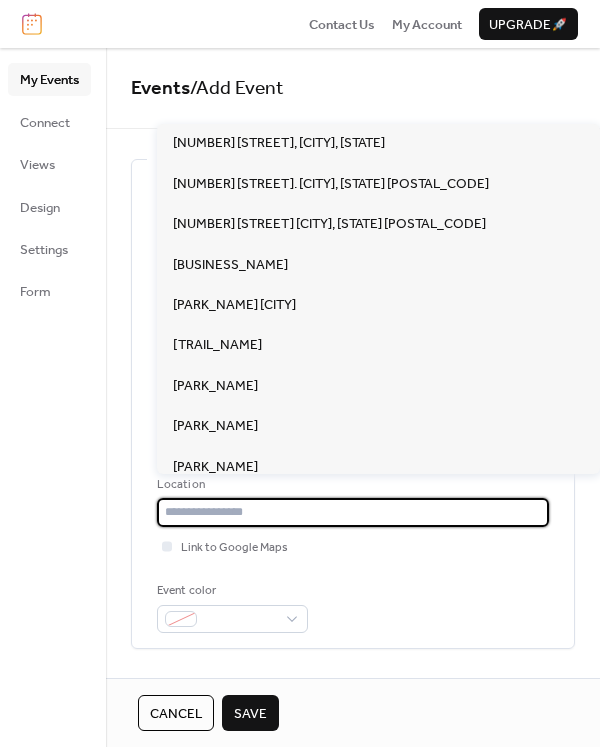 click at bounding box center [353, 512] 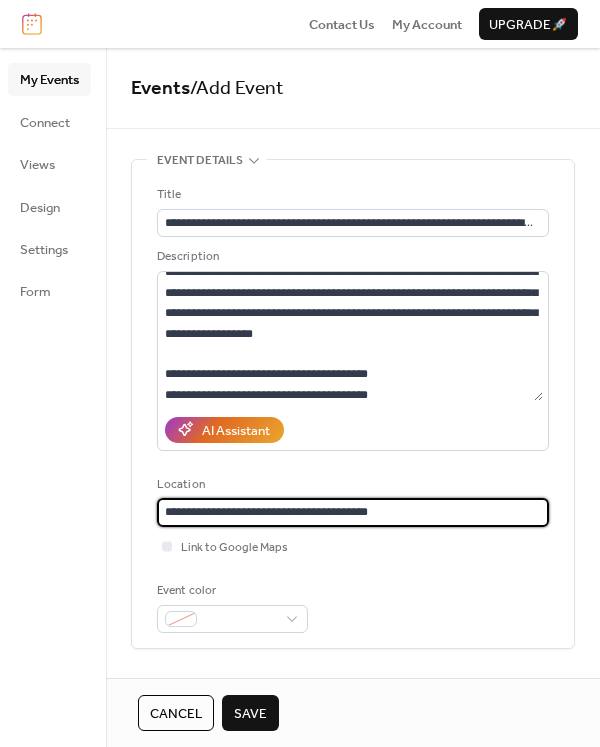 scroll, scrollTop: 0, scrollLeft: 0, axis: both 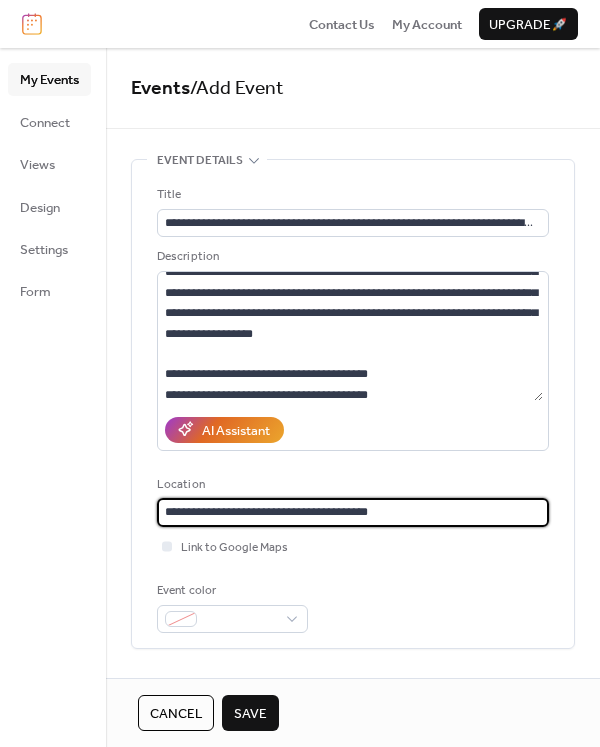 drag, startPoint x: 200, startPoint y: 515, endPoint x: 38, endPoint y: 517, distance: 162.01234 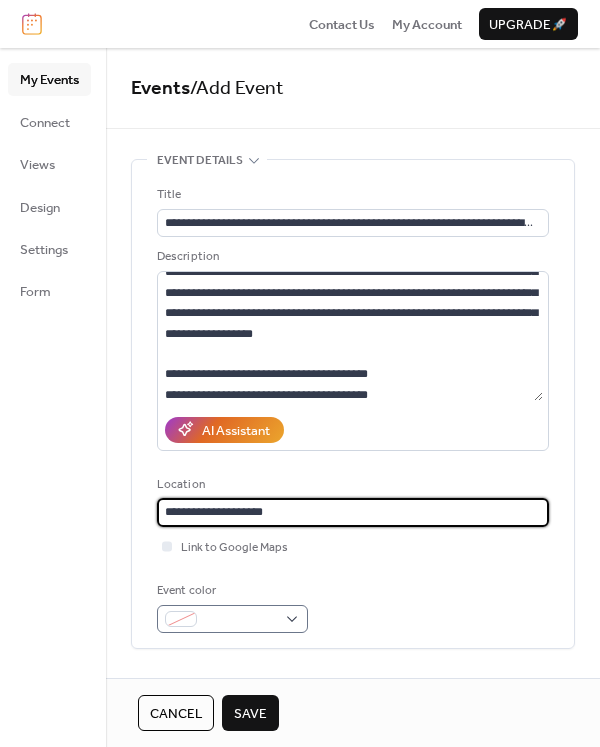 type on "**********" 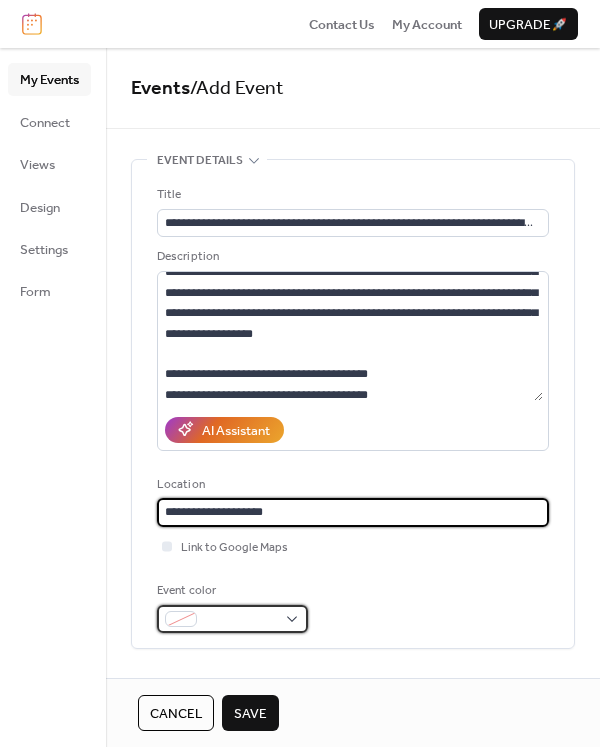 scroll, scrollTop: 0, scrollLeft: 0, axis: both 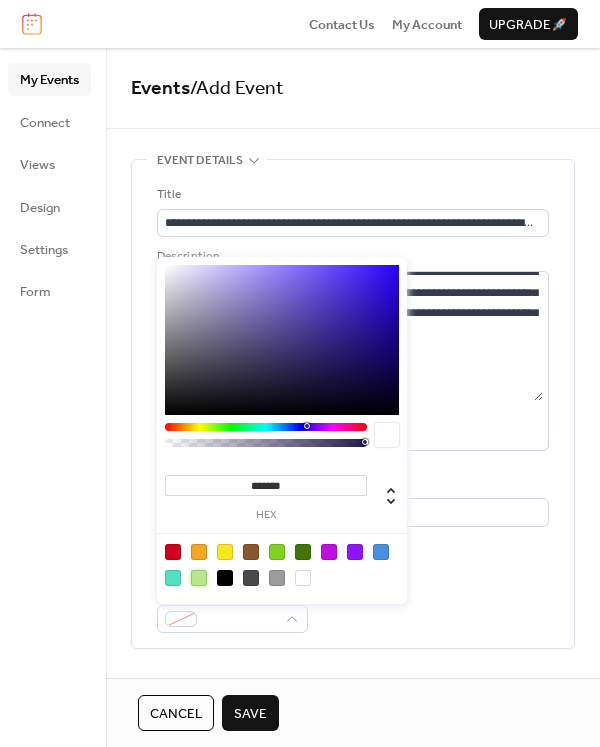 click at bounding box center (199, 578) 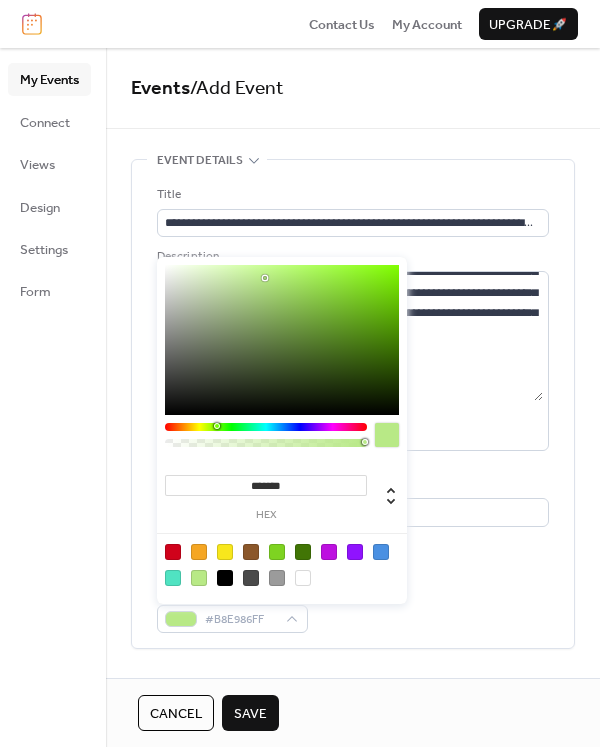 click at bounding box center (282, 564) 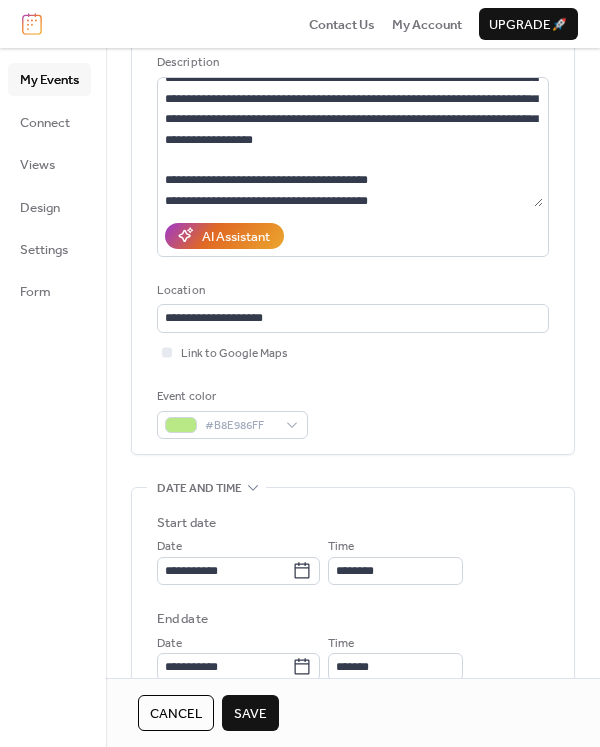 scroll, scrollTop: 200, scrollLeft: 0, axis: vertical 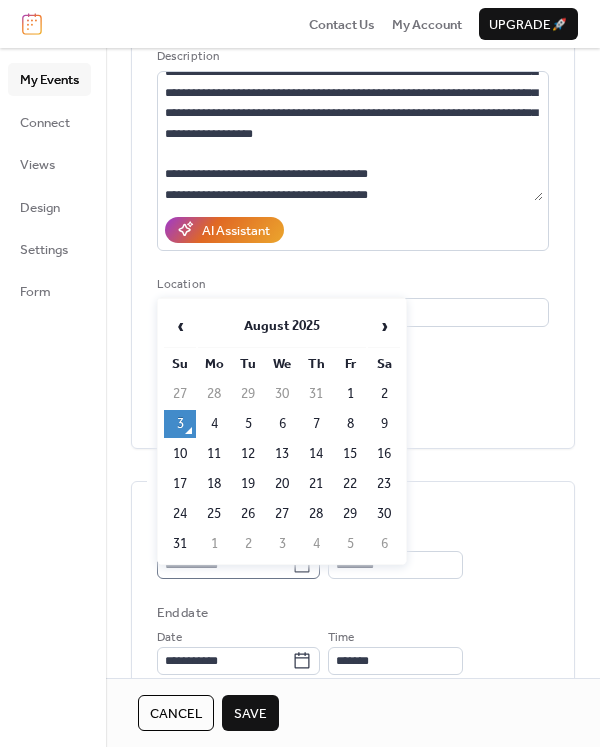 click 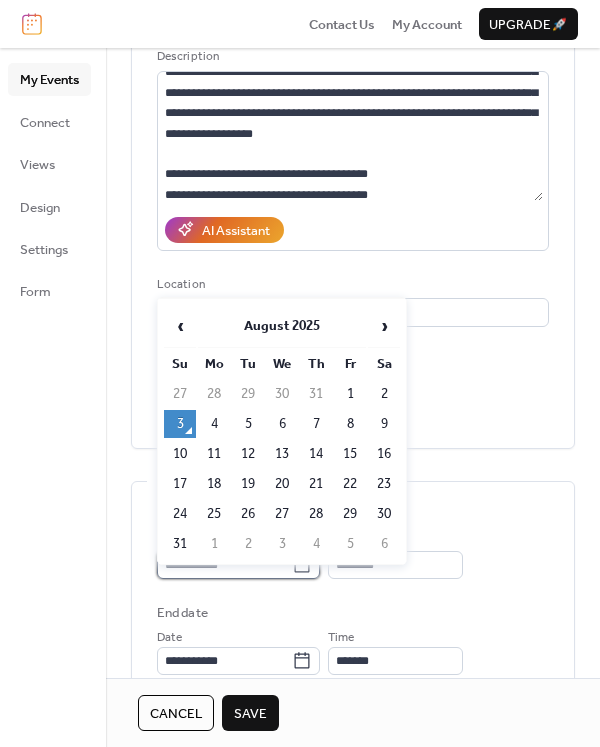 click on "**********" at bounding box center [224, 565] 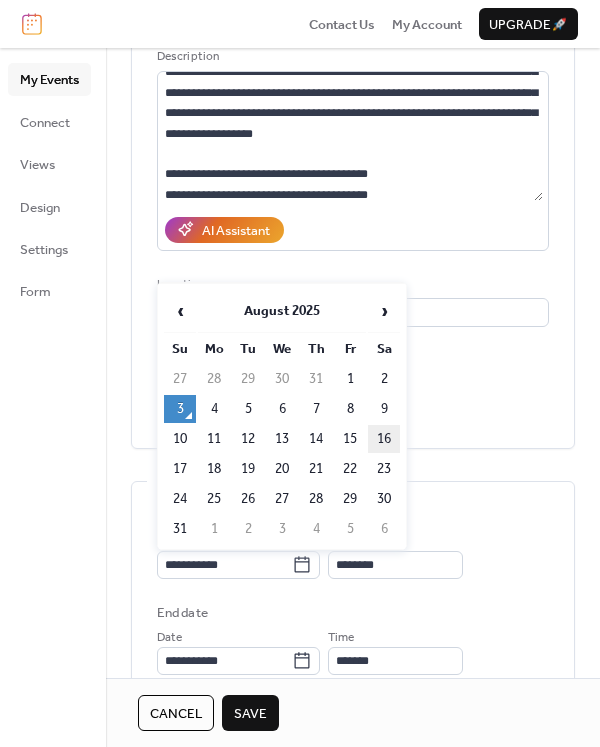 click on "16" at bounding box center (384, 439) 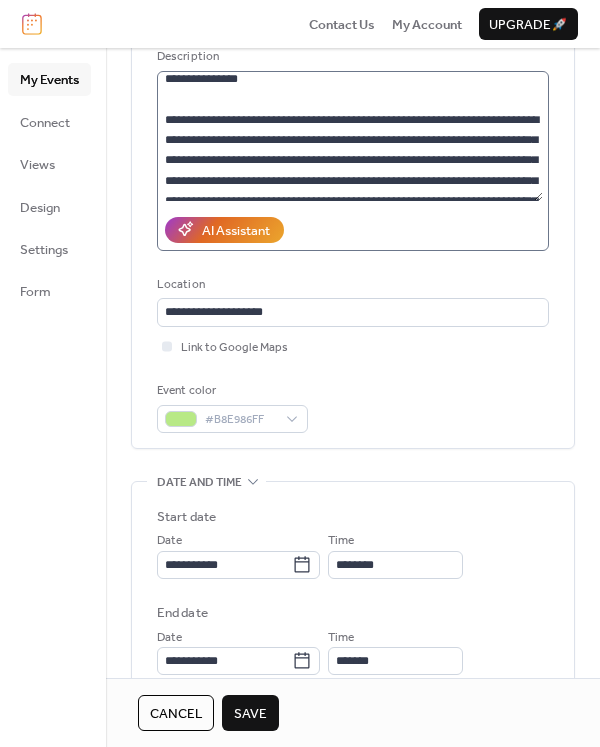 scroll, scrollTop: 66, scrollLeft: 0, axis: vertical 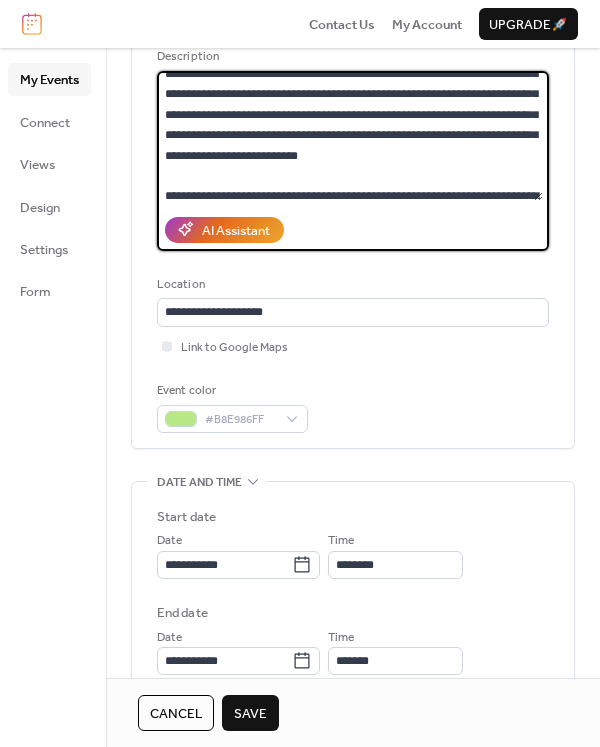 click at bounding box center (350, 136) 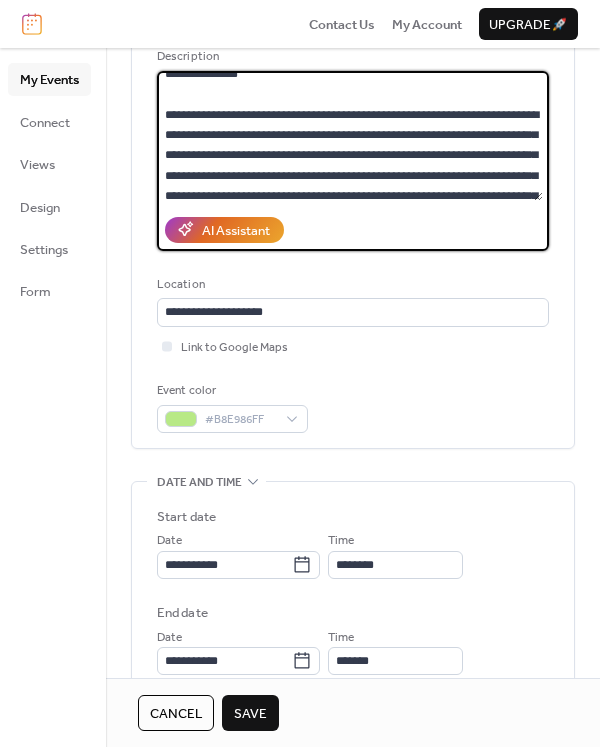 scroll, scrollTop: 66, scrollLeft: 0, axis: vertical 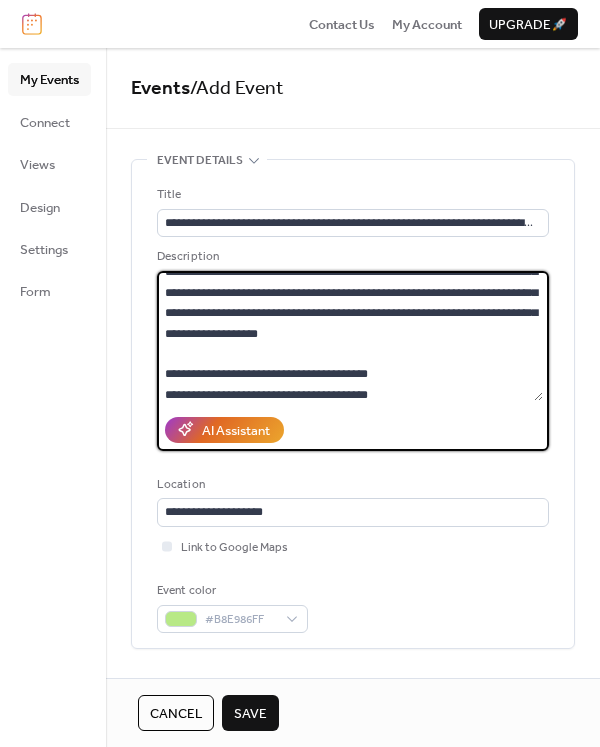 type on "**********" 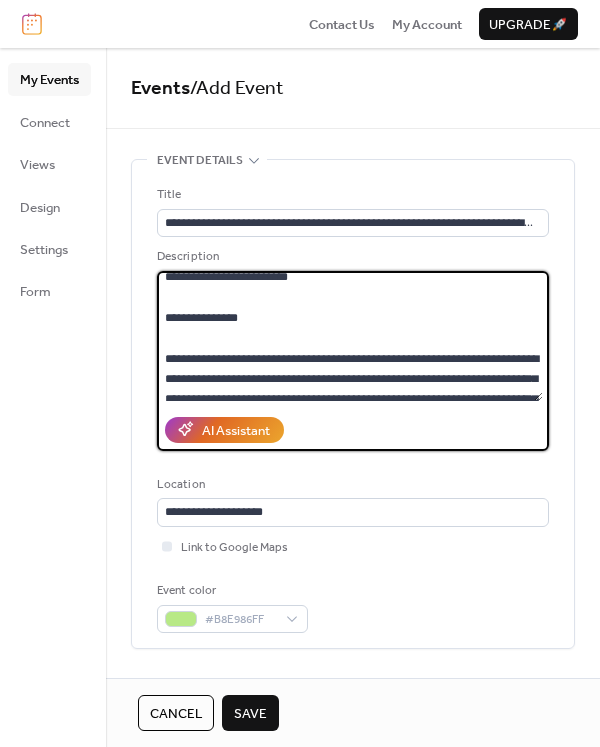 scroll, scrollTop: 66, scrollLeft: 0, axis: vertical 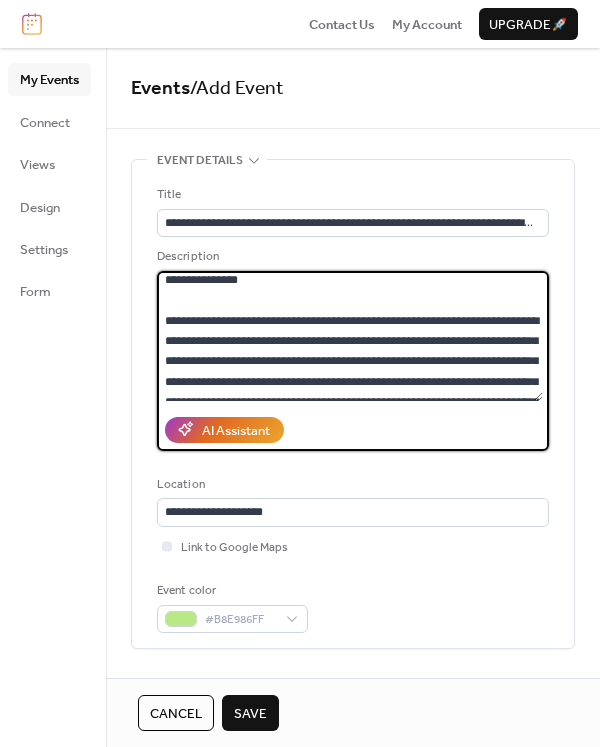 click on "**********" at bounding box center [353, 409] 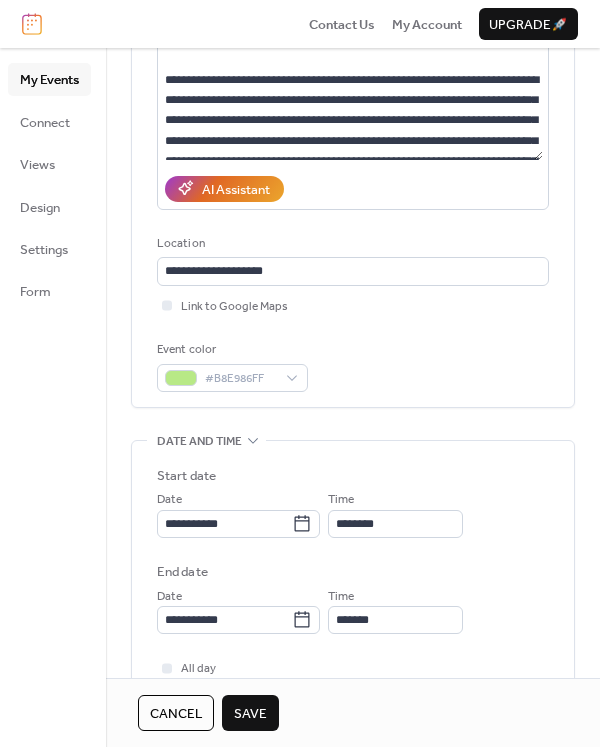 scroll, scrollTop: 266, scrollLeft: 0, axis: vertical 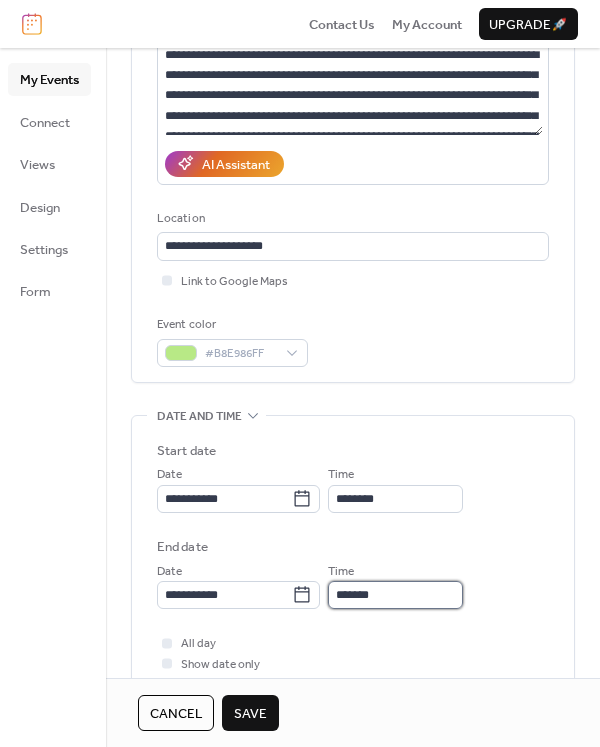 click on "*******" at bounding box center [395, 595] 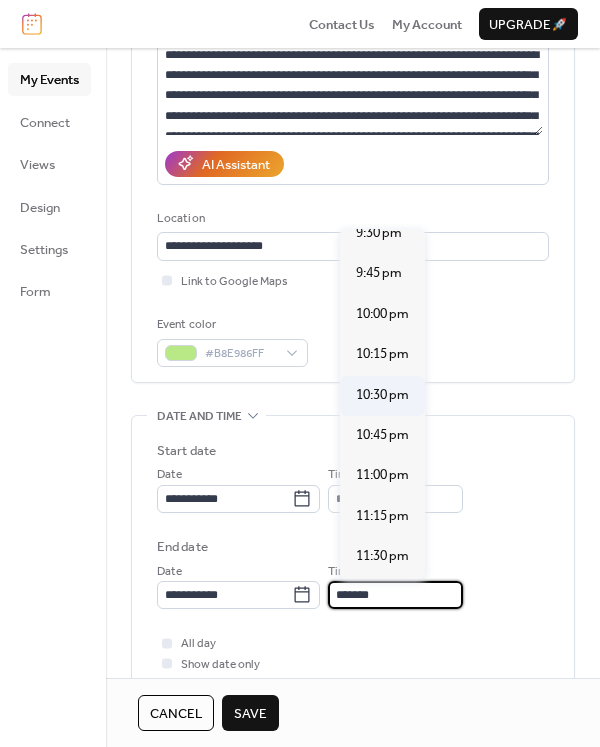 scroll, scrollTop: 1517, scrollLeft: 0, axis: vertical 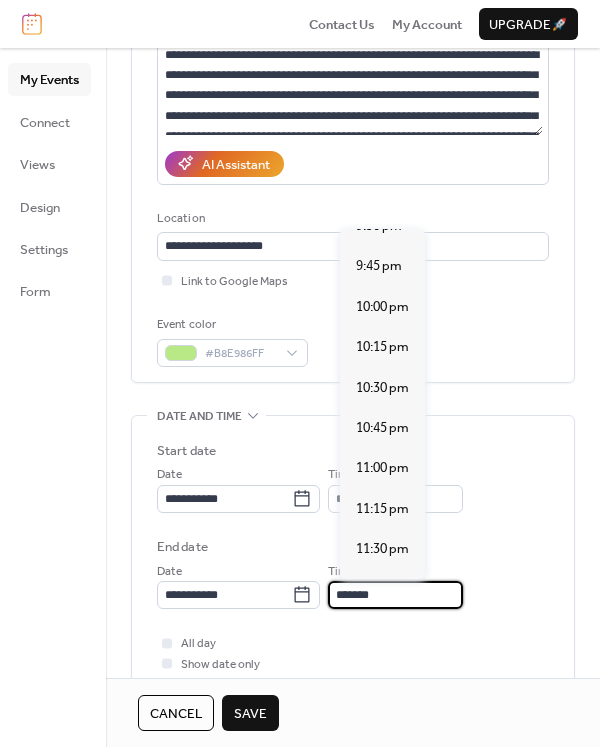 click on "**********" at bounding box center (353, 563) 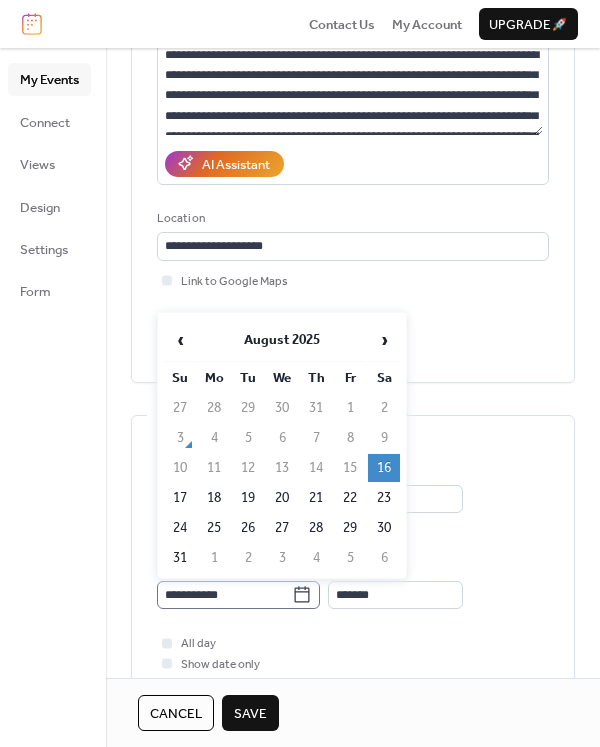 click 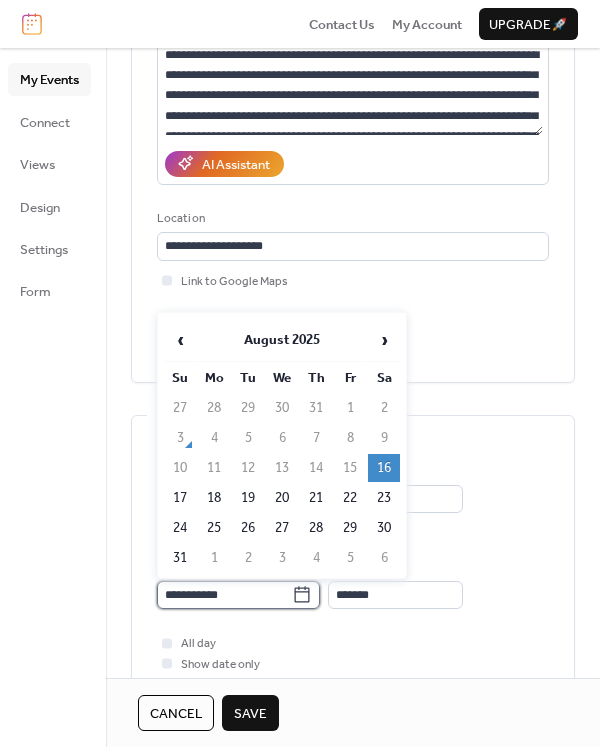 click on "**********" at bounding box center [224, 595] 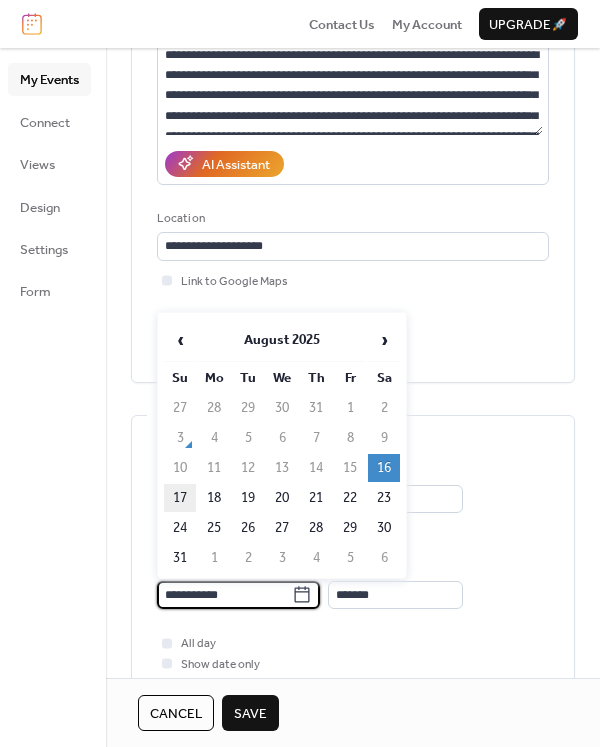 click on "17" at bounding box center (180, 498) 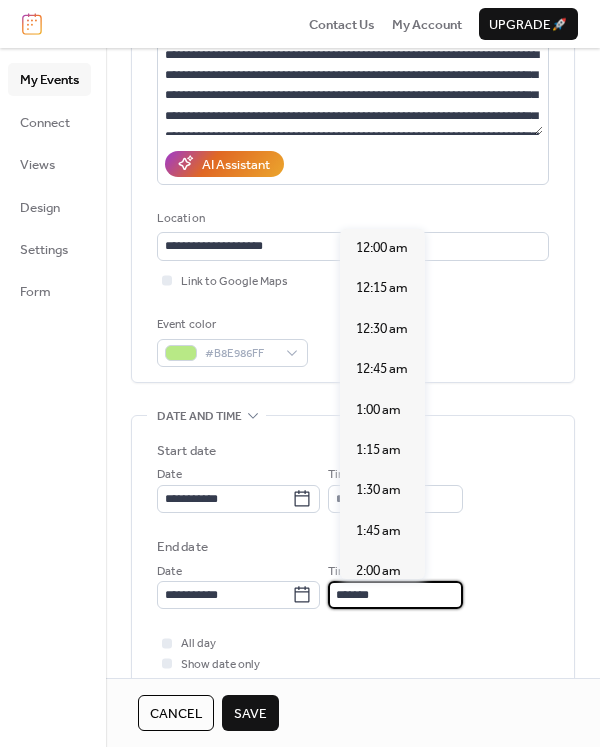 scroll, scrollTop: 2066, scrollLeft: 0, axis: vertical 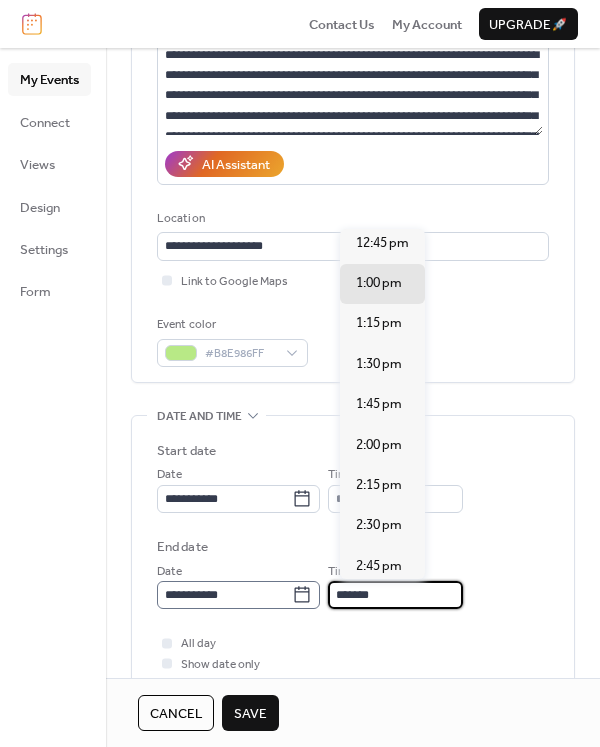 drag, startPoint x: 423, startPoint y: 591, endPoint x: 272, endPoint y: 592, distance: 151.00331 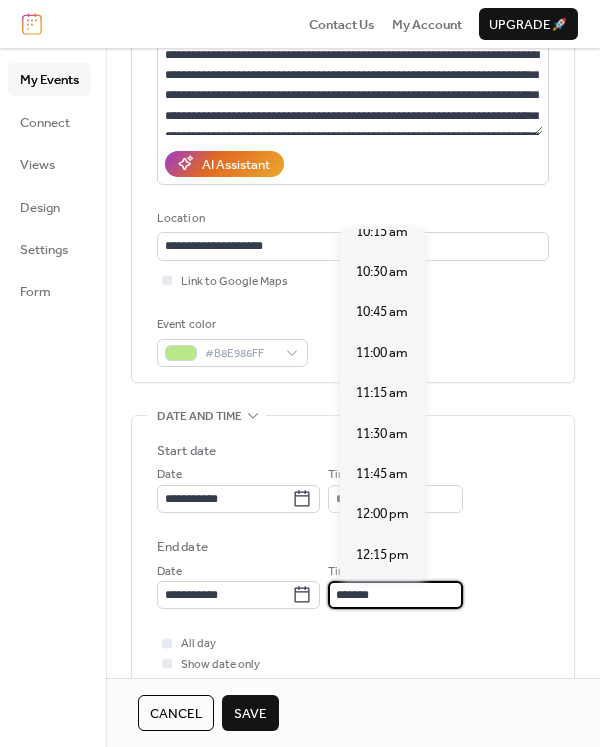scroll, scrollTop: 1732, scrollLeft: 0, axis: vertical 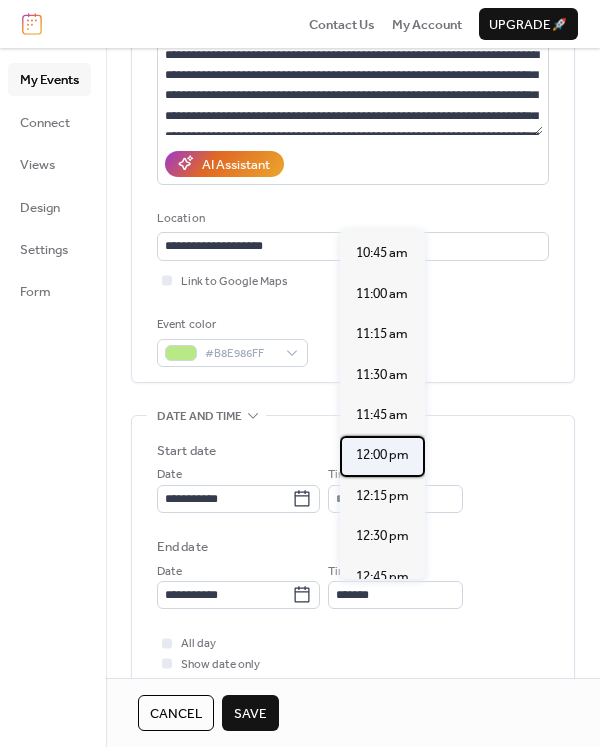 click on "12:00 pm" at bounding box center [382, 456] 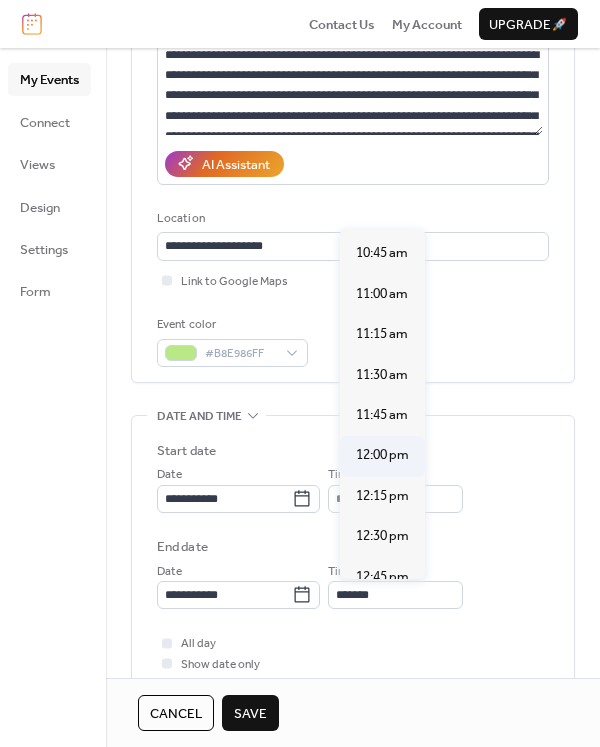 type on "********" 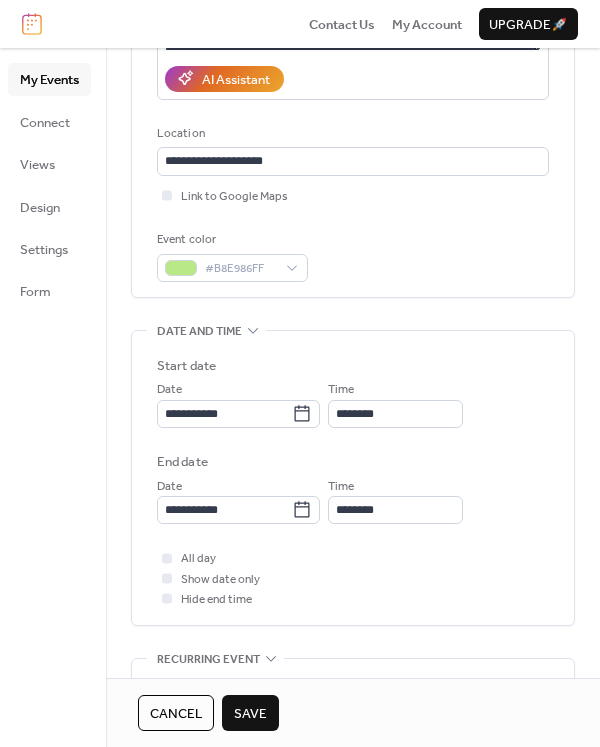 scroll, scrollTop: 400, scrollLeft: 0, axis: vertical 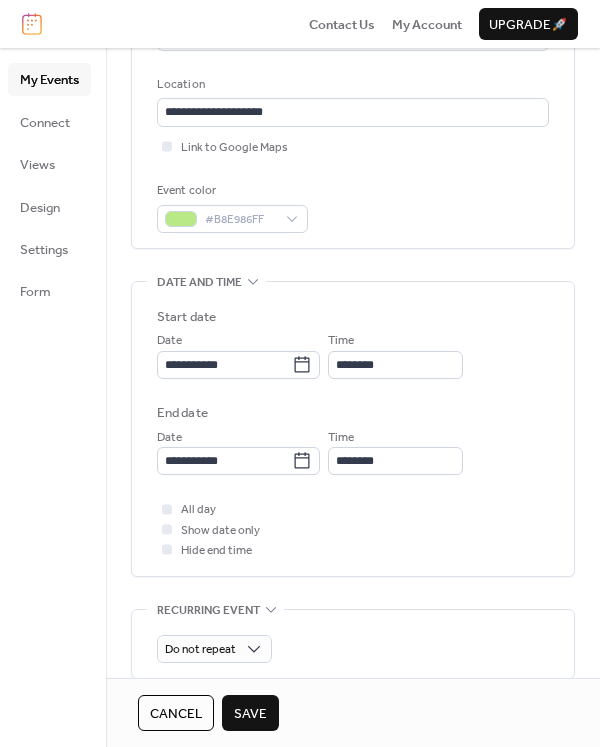 click on "Save" at bounding box center [250, 714] 